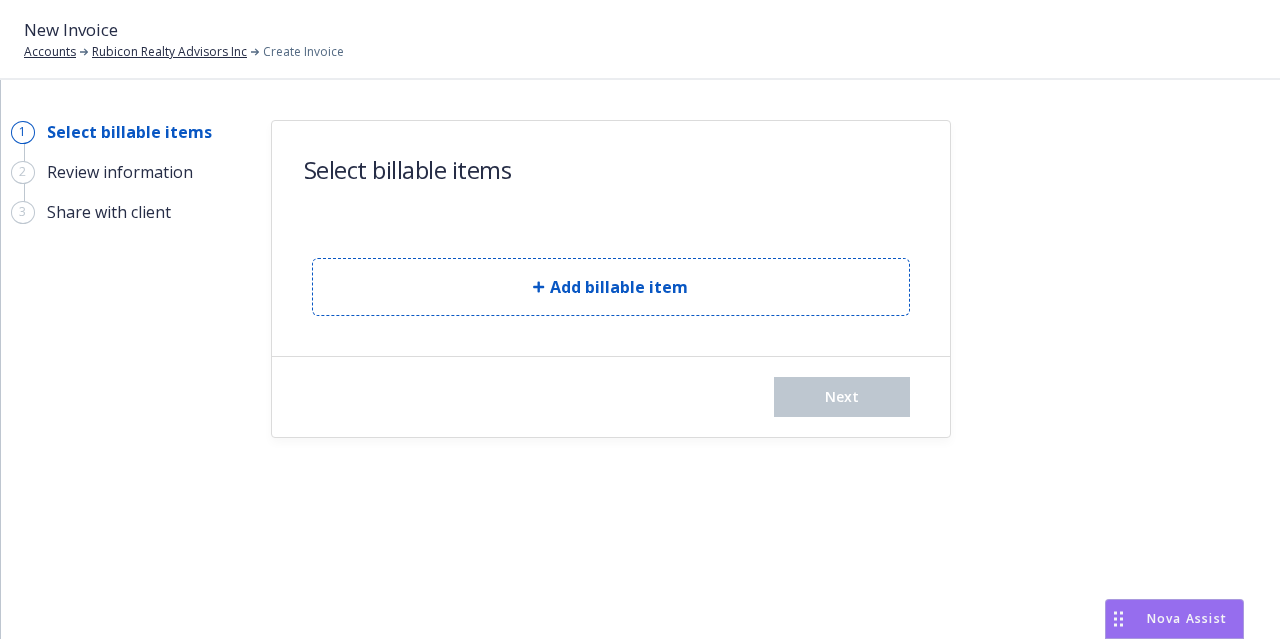 scroll, scrollTop: 0, scrollLeft: 0, axis: both 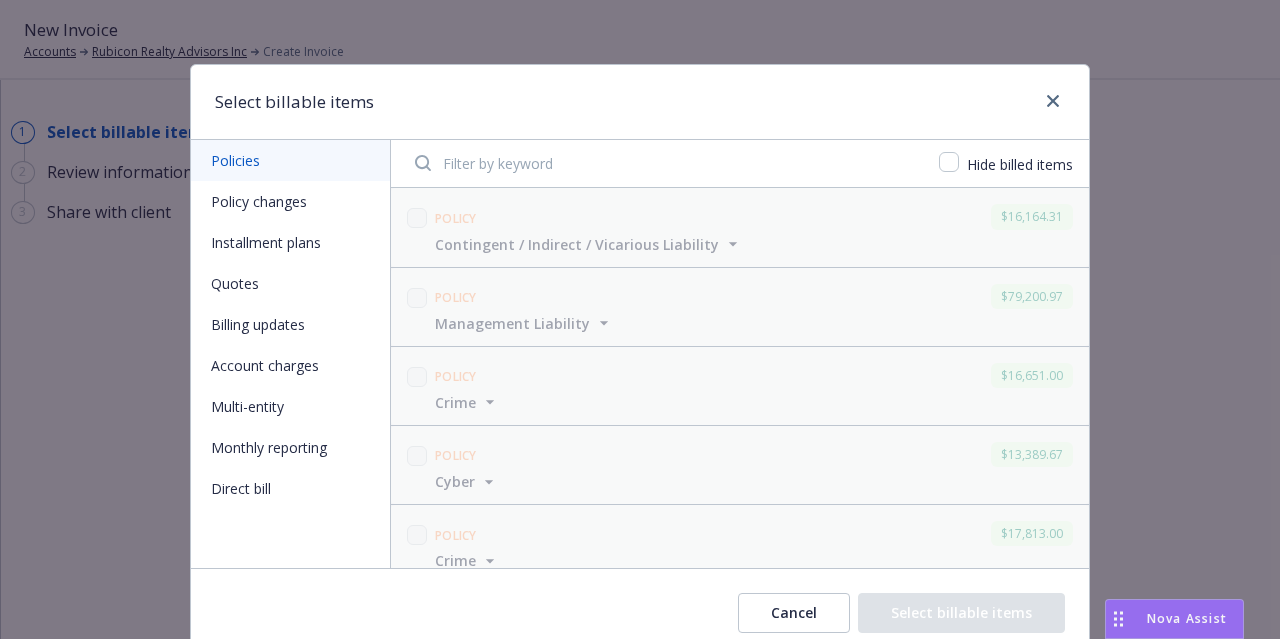 click on "Account charges" at bounding box center (290, 365) 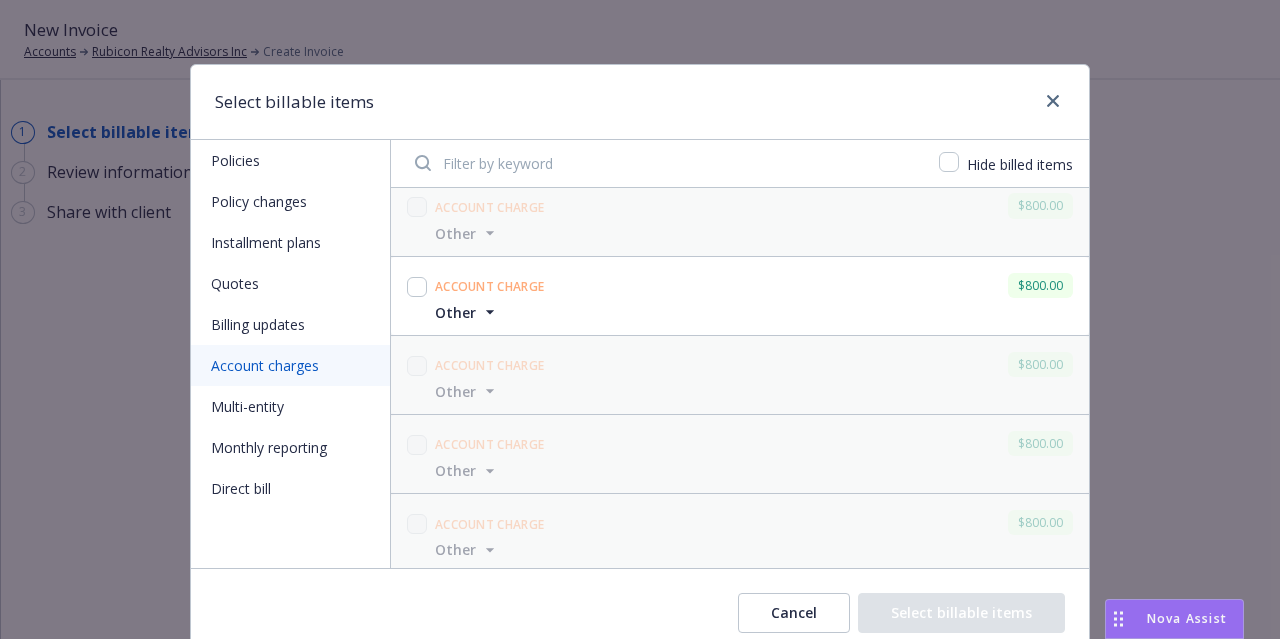 scroll, scrollTop: 3400, scrollLeft: 0, axis: vertical 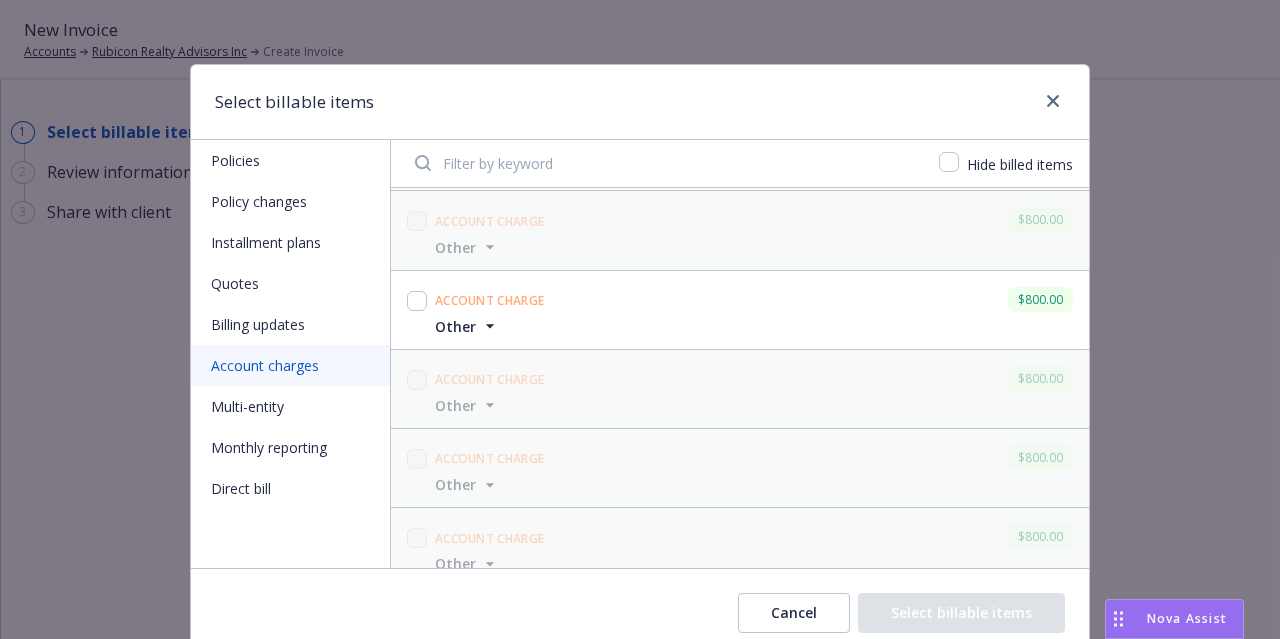click 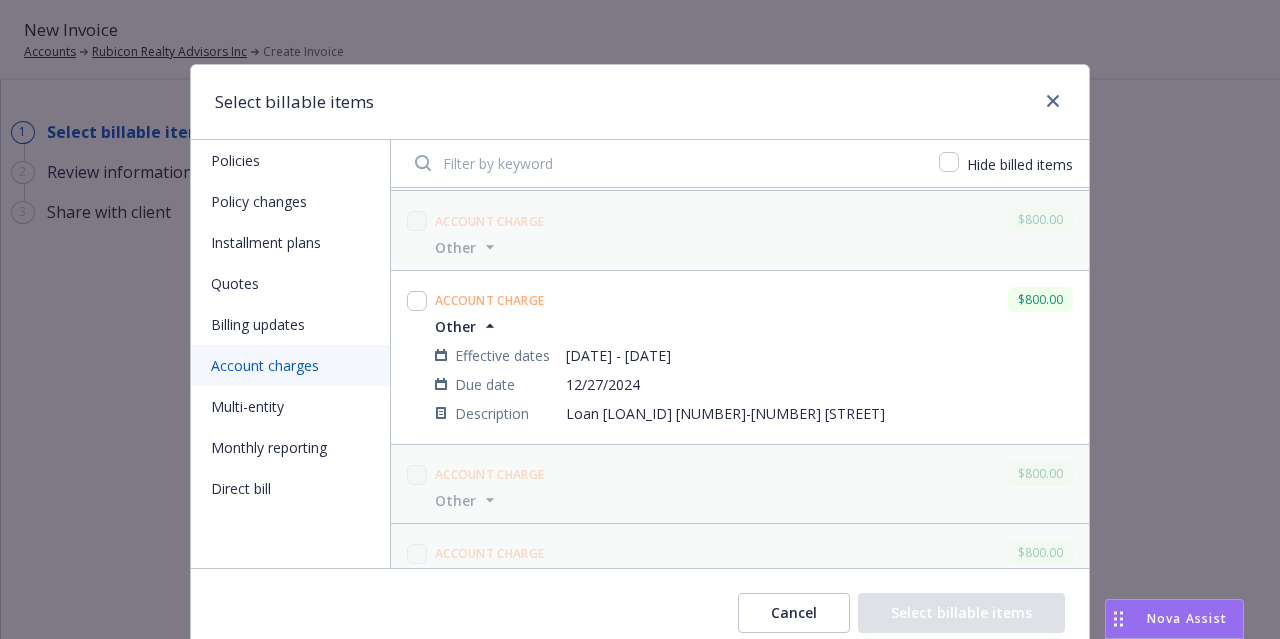 click 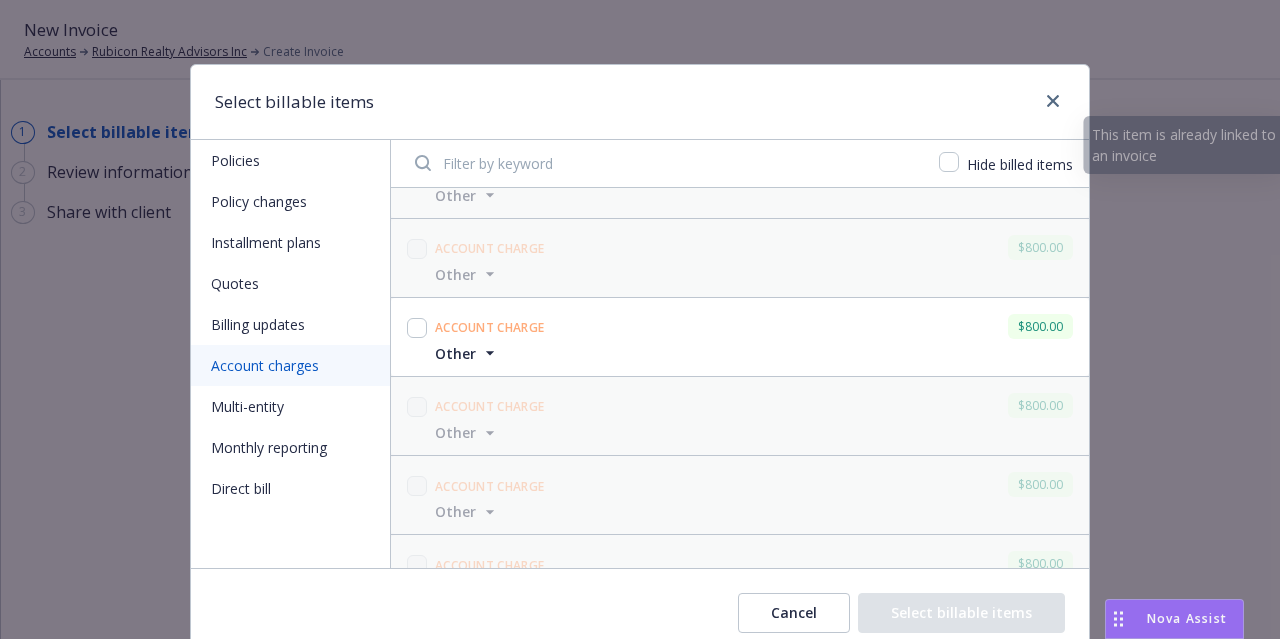 scroll, scrollTop: 4100, scrollLeft: 0, axis: vertical 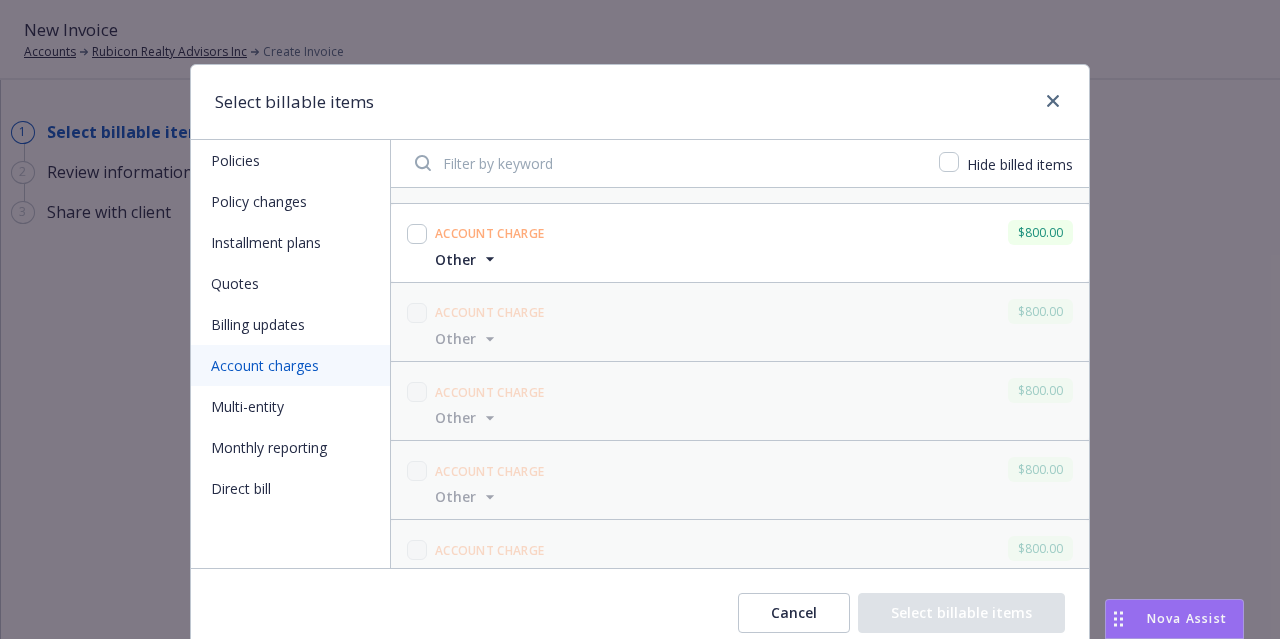 click on "Account charge $[PRICE] Other Effective dates [DATE] - [DATE] Due date [DATE] Description [LOAN_ID] - [COMPANY_NAME] [NUMBER] [STREET], [CITY], [STATE]" at bounding box center (740, 243) 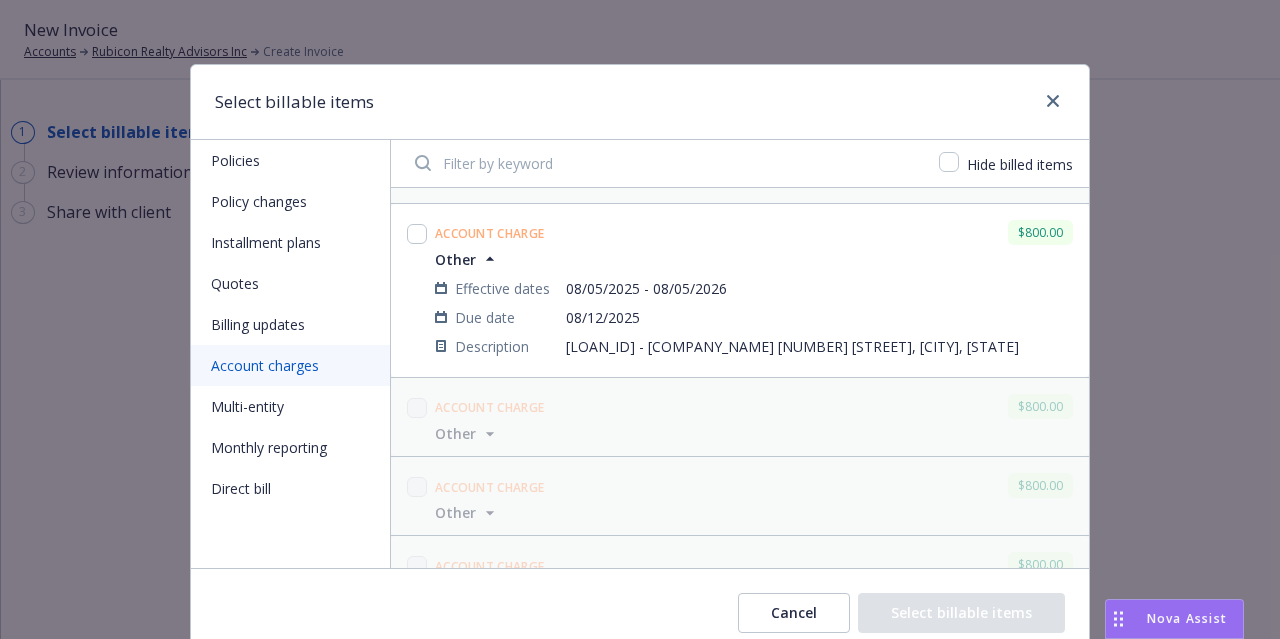 click on "Other" at bounding box center [467, 259] 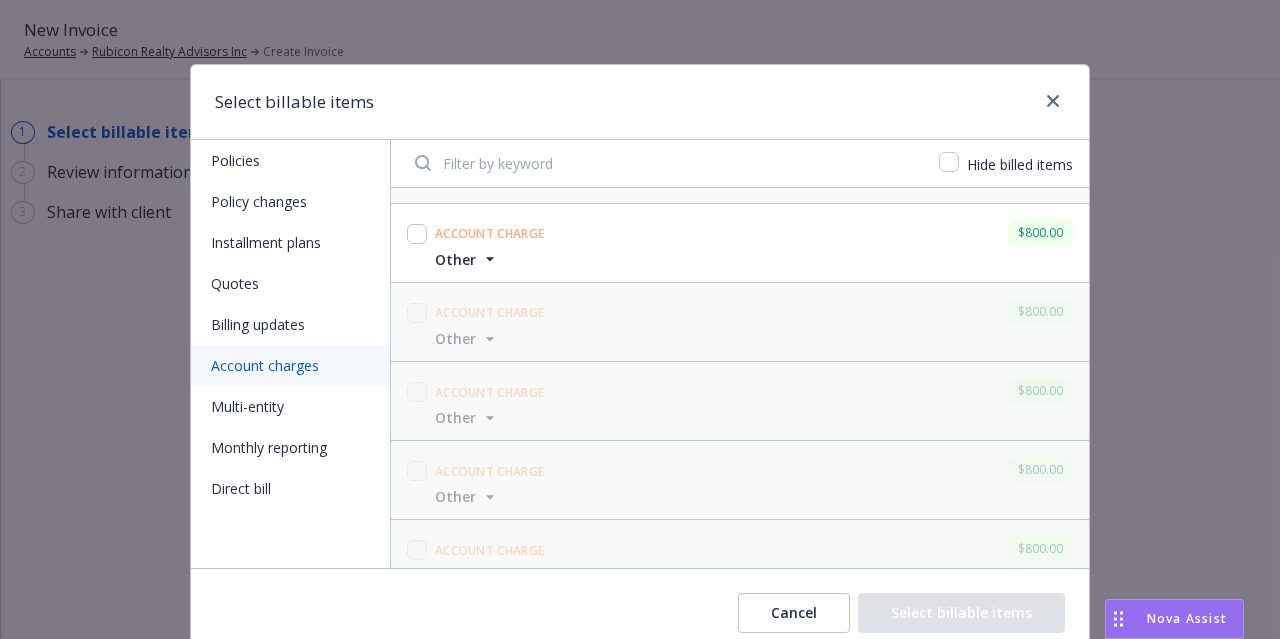 click on "Other" at bounding box center (467, 259) 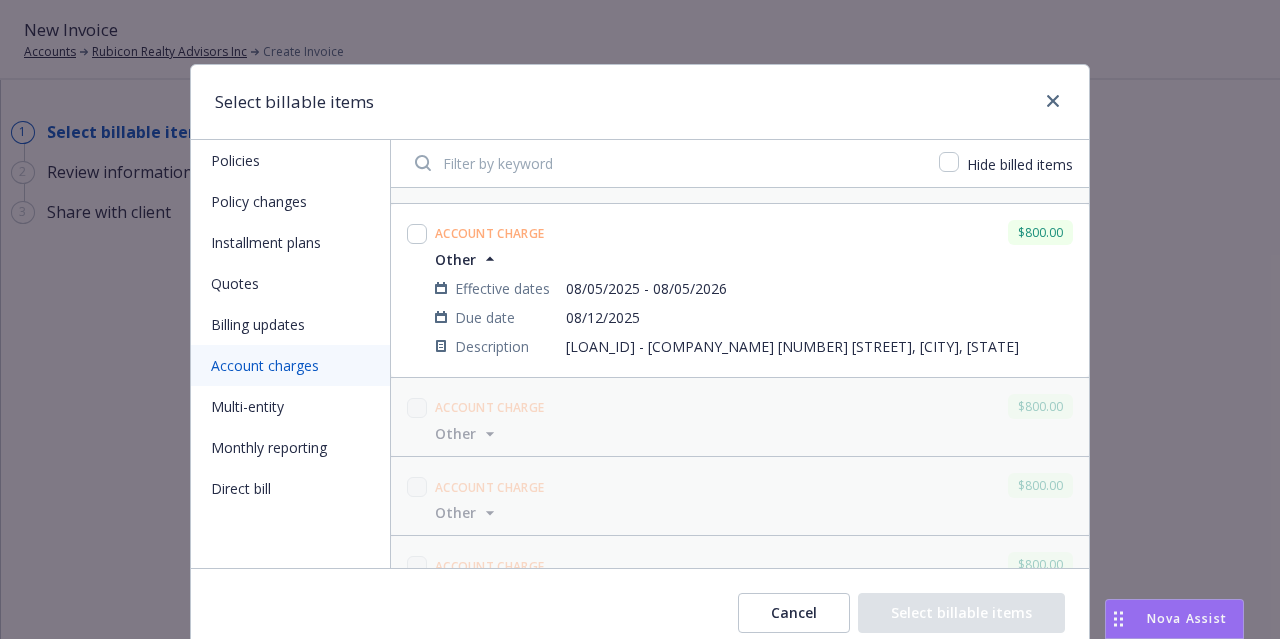 click on "Other" at bounding box center (455, 259) 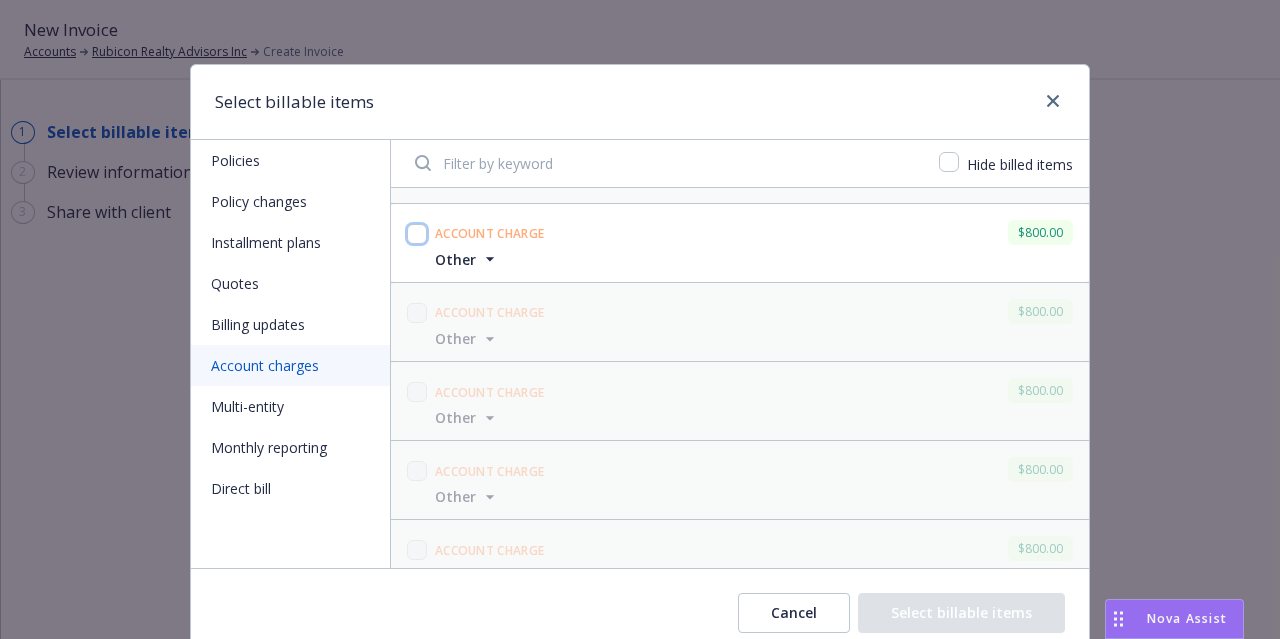 click at bounding box center [417, 234] 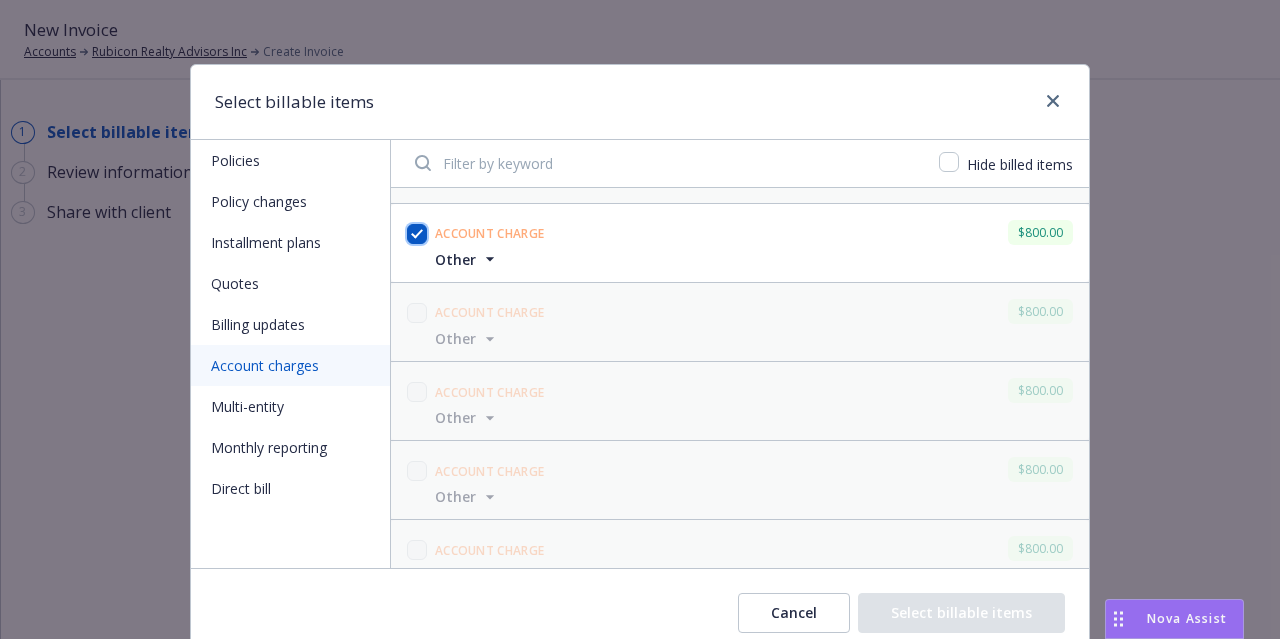 checkbox on "true" 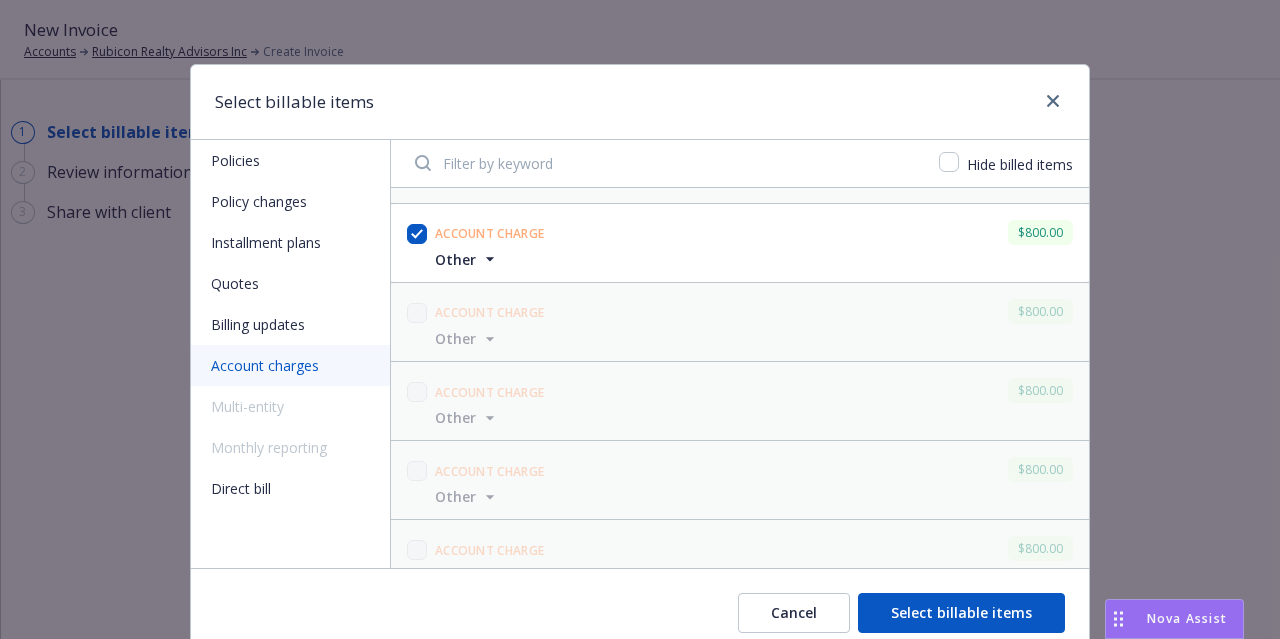 click on "Select billable items" at bounding box center (961, 613) 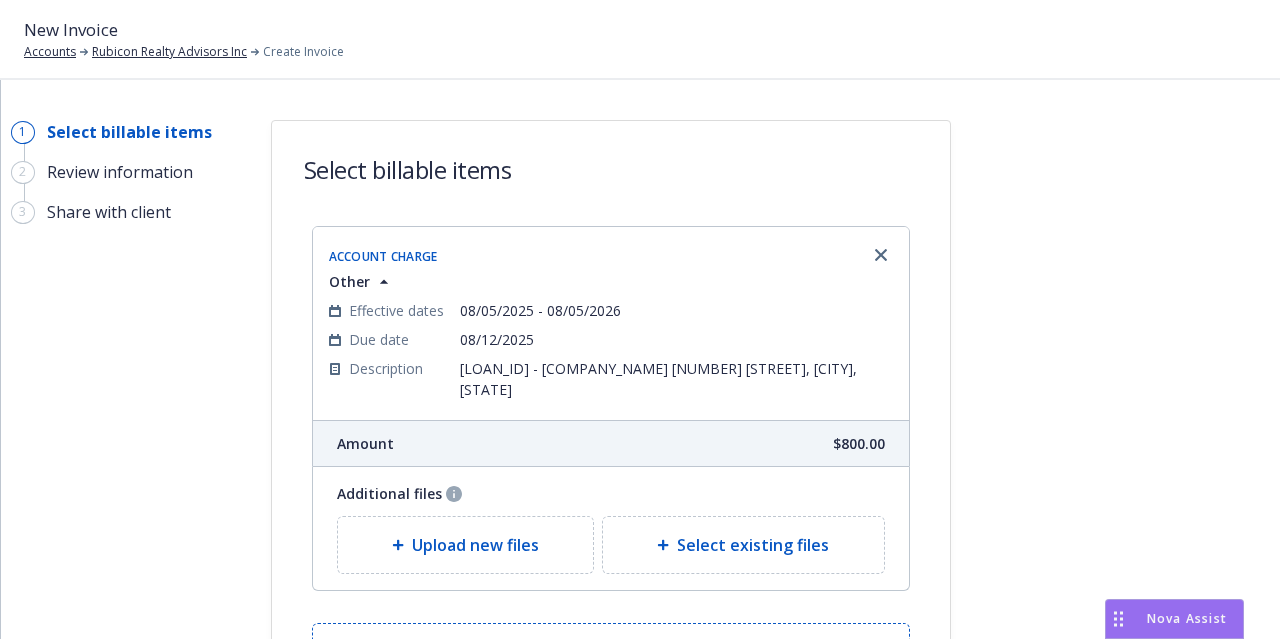 scroll, scrollTop: 179, scrollLeft: 0, axis: vertical 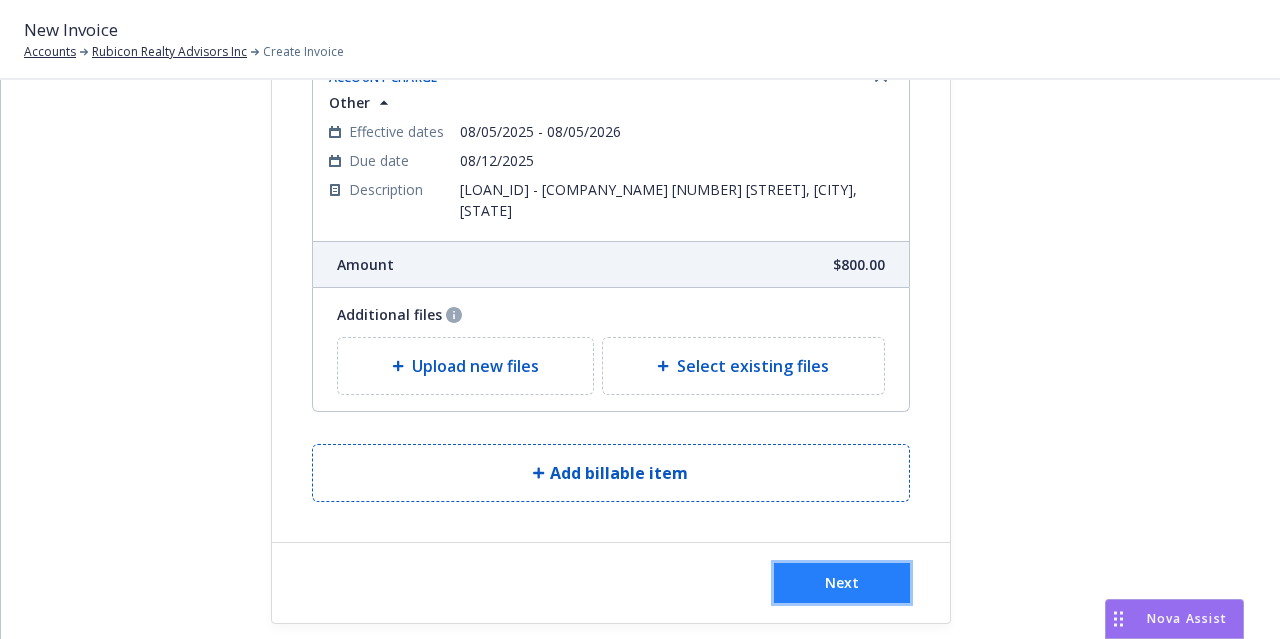 click on "Next" at bounding box center [842, 583] 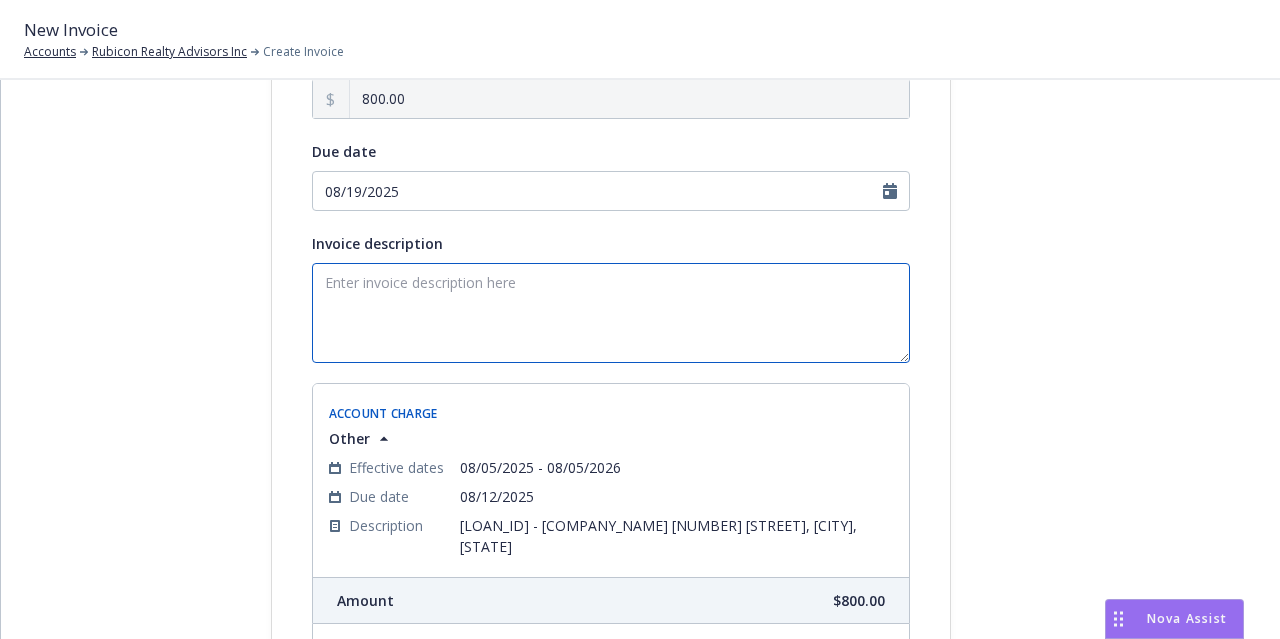 click on "Invoice description" at bounding box center [611, 313] 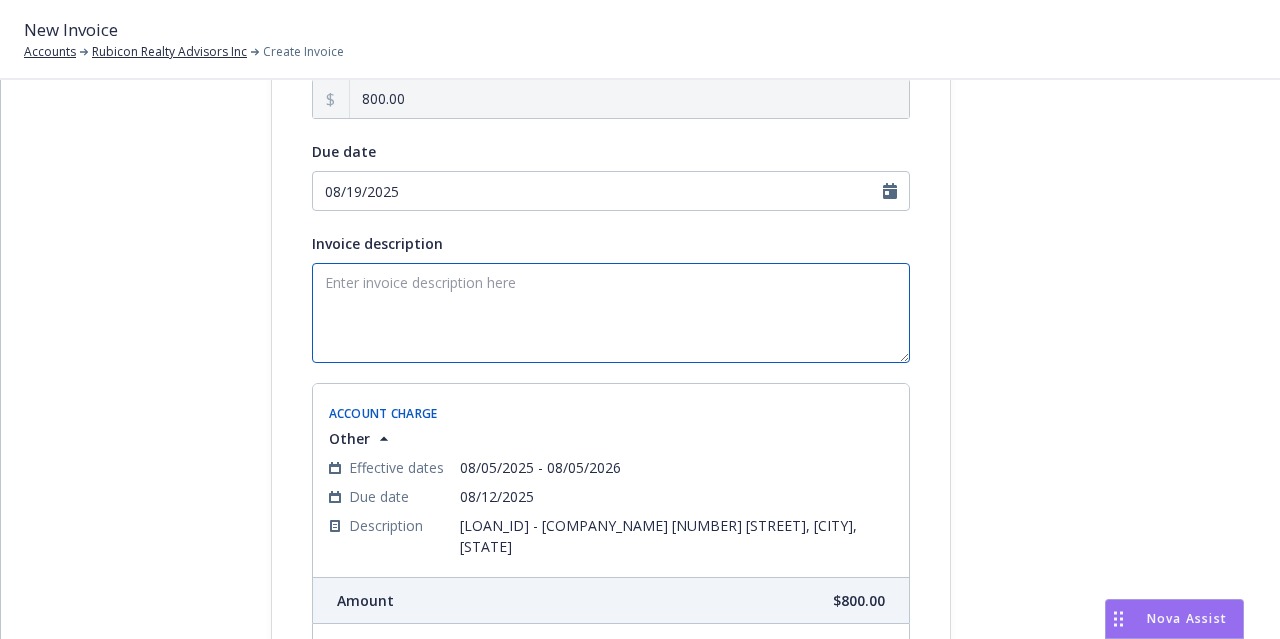 paste on "[LOAN_ID] [COMPANY_NAME] [NUMBER] [STREET], [CITY], [STATE]" 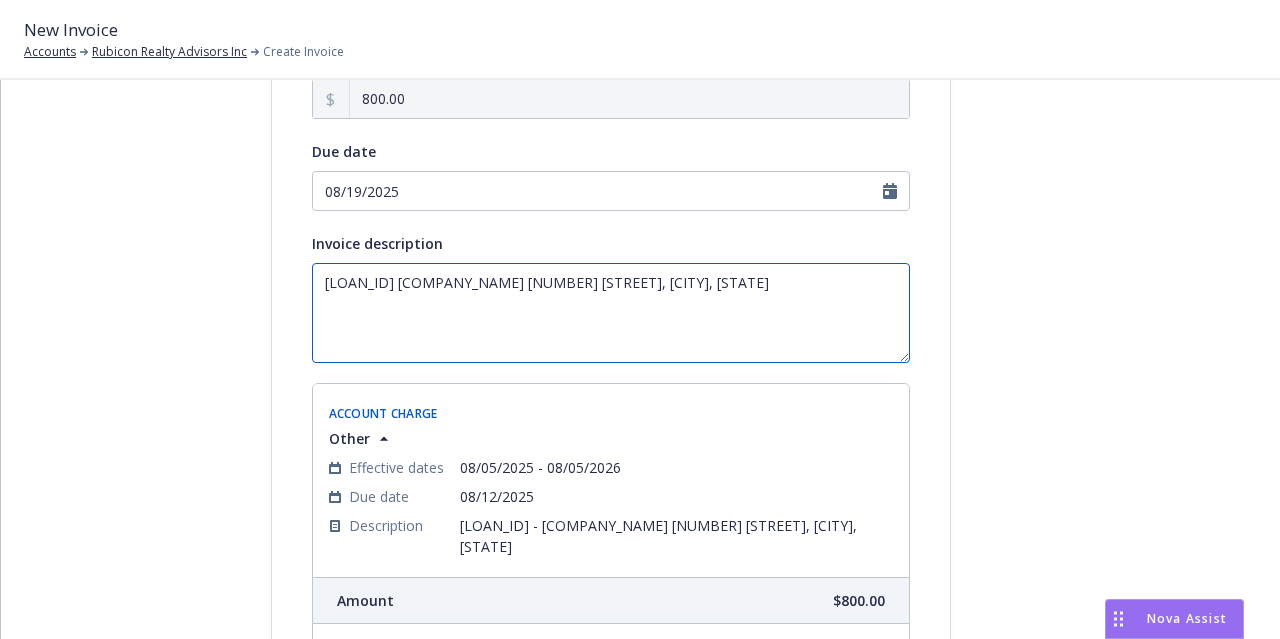 click on "[LOAN_ID] [COMPANY_NAME] [NUMBER] [STREET], [CITY], [STATE]" at bounding box center [611, 313] 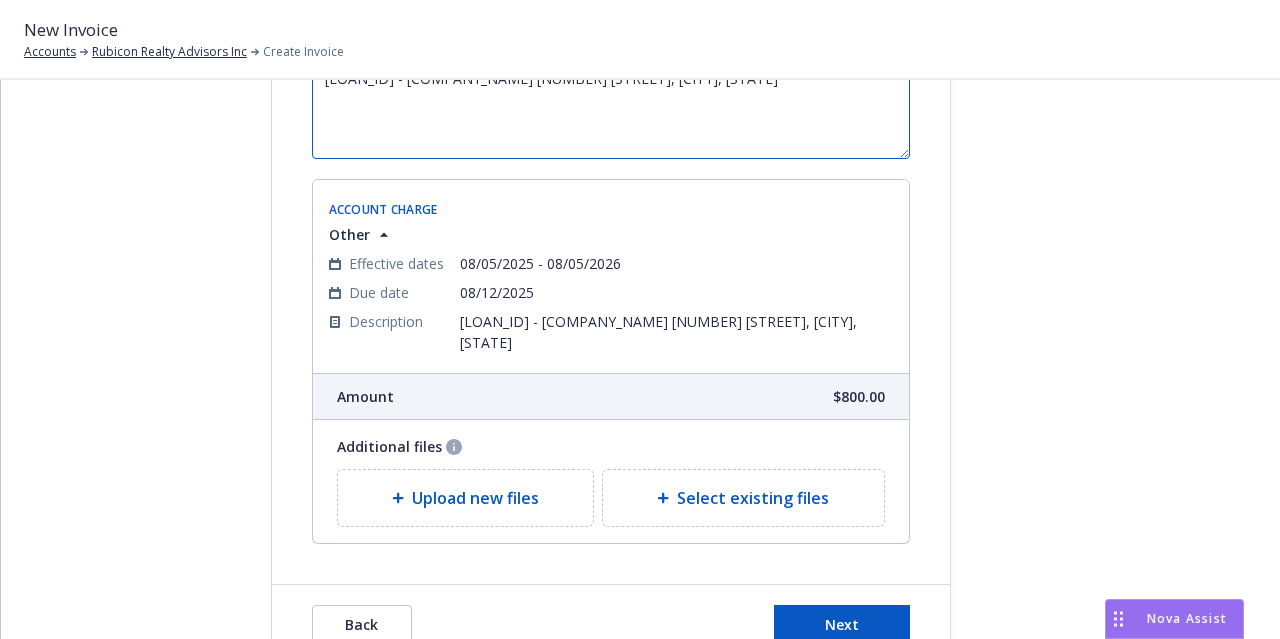 scroll, scrollTop: 425, scrollLeft: 0, axis: vertical 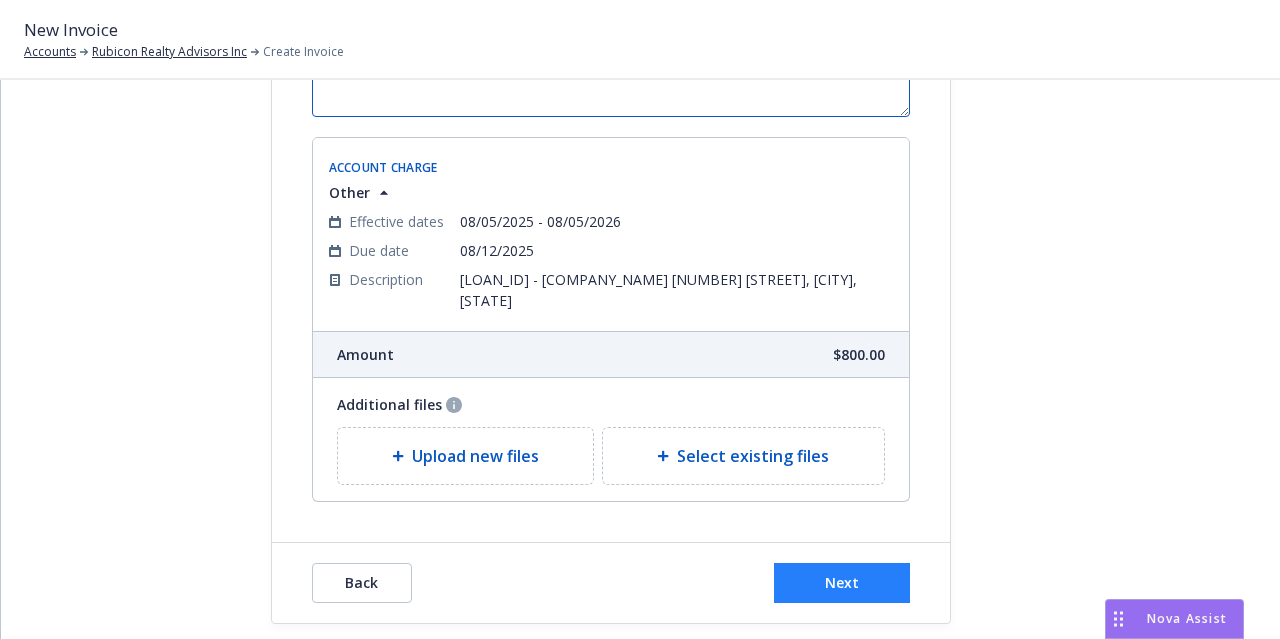 type on "[LOAN_ID] - [COMPANY_NAME] [NUMBER] [STREET], [CITY], [STATE]" 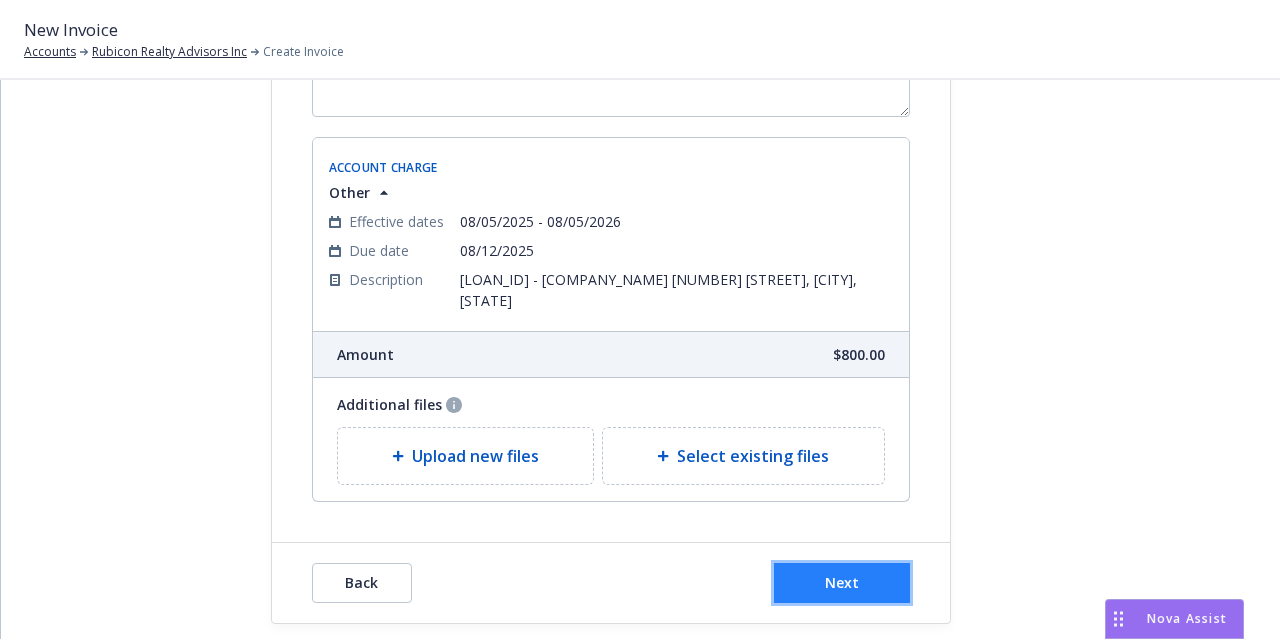 click on "Next" at bounding box center (842, 583) 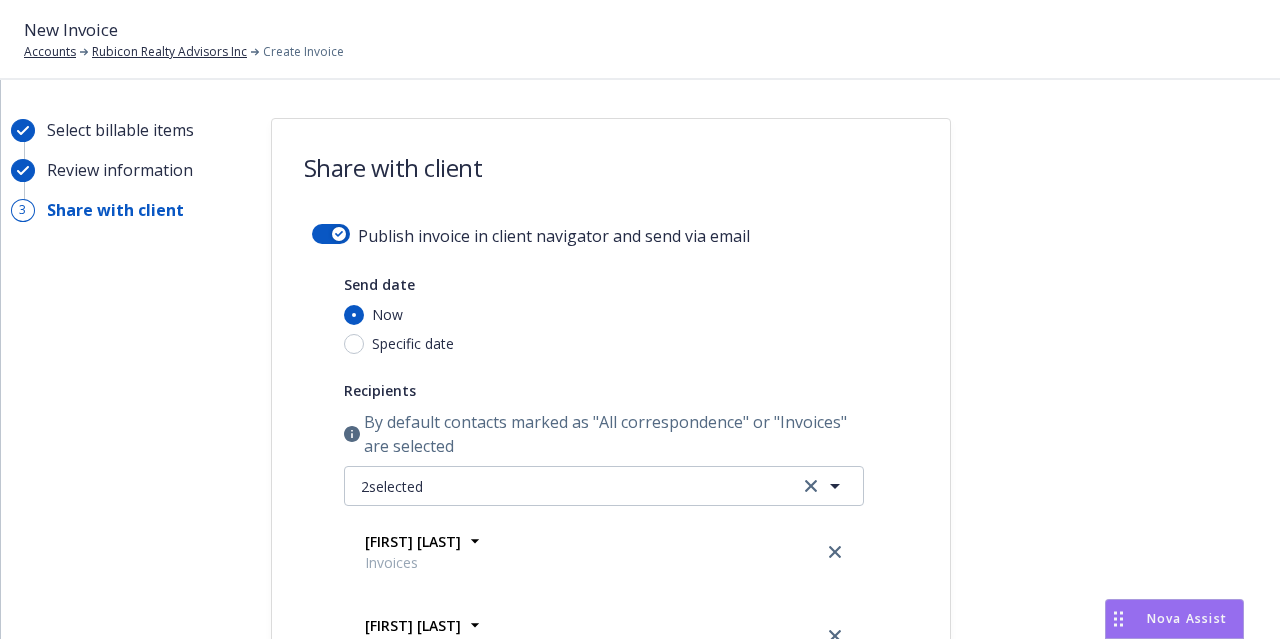 scroll, scrollTop: 0, scrollLeft: 0, axis: both 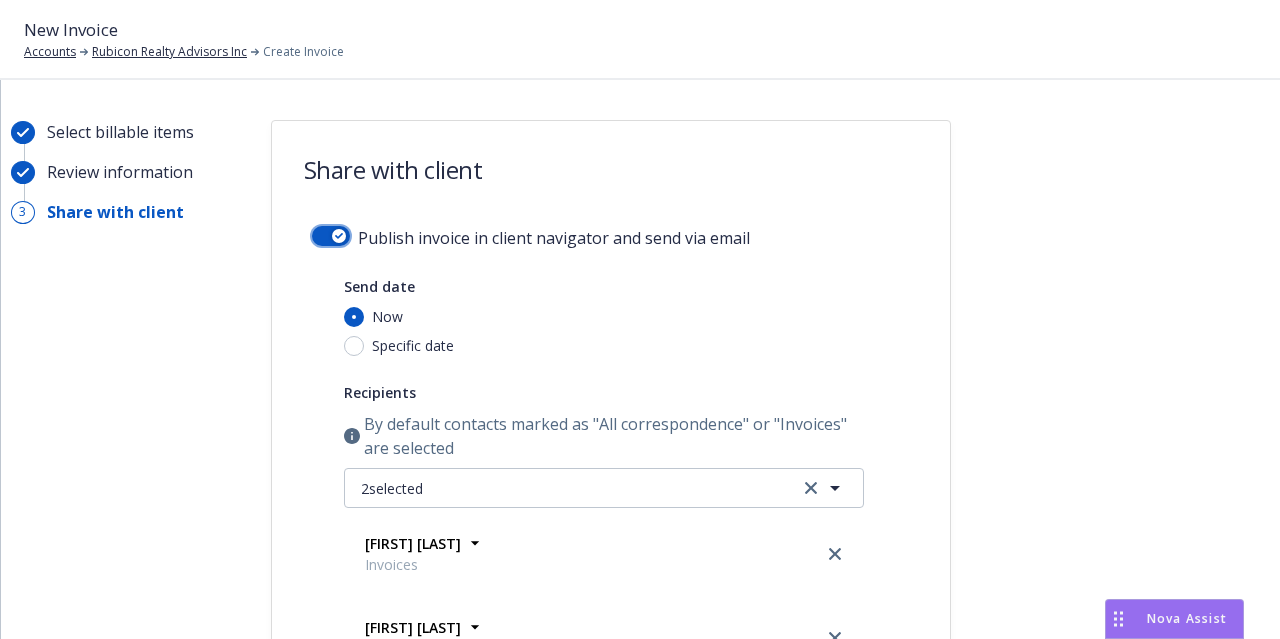 click at bounding box center (331, 236) 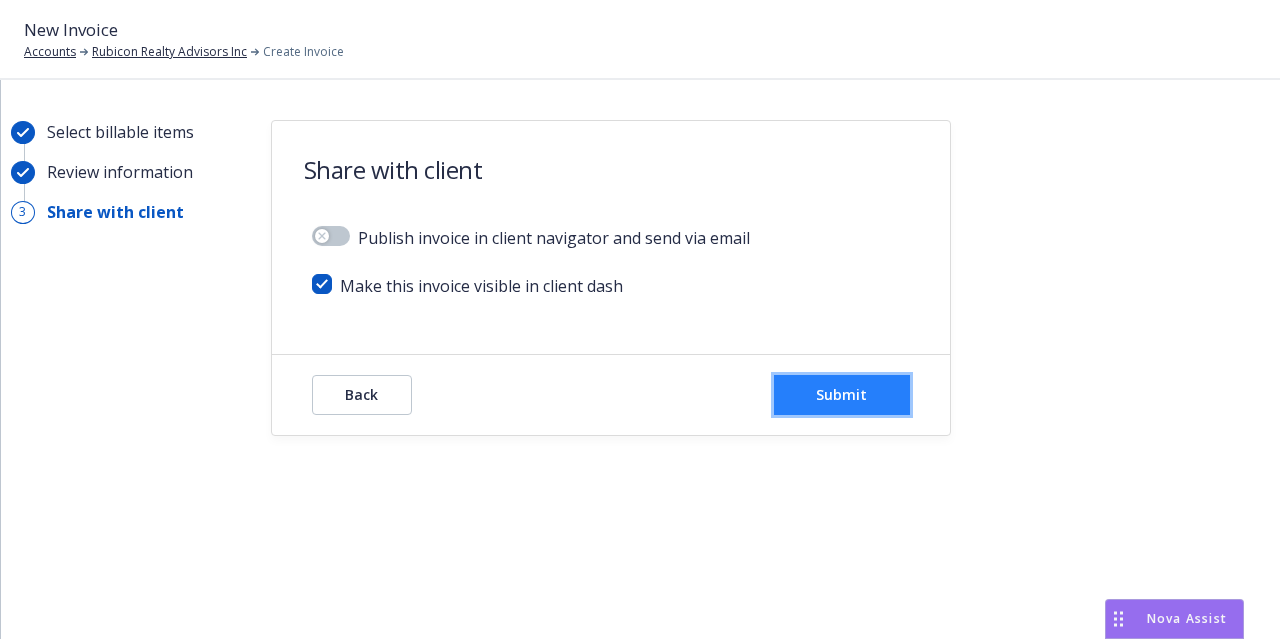 click on "Submit" at bounding box center [841, 394] 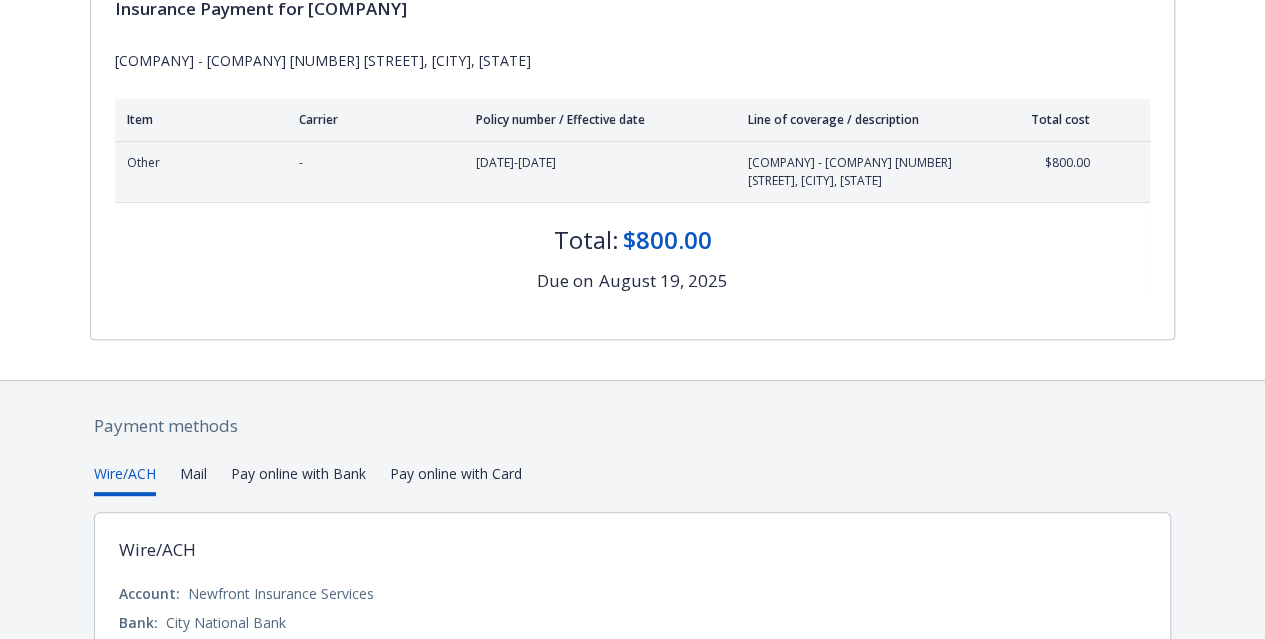 scroll, scrollTop: 0, scrollLeft: 0, axis: both 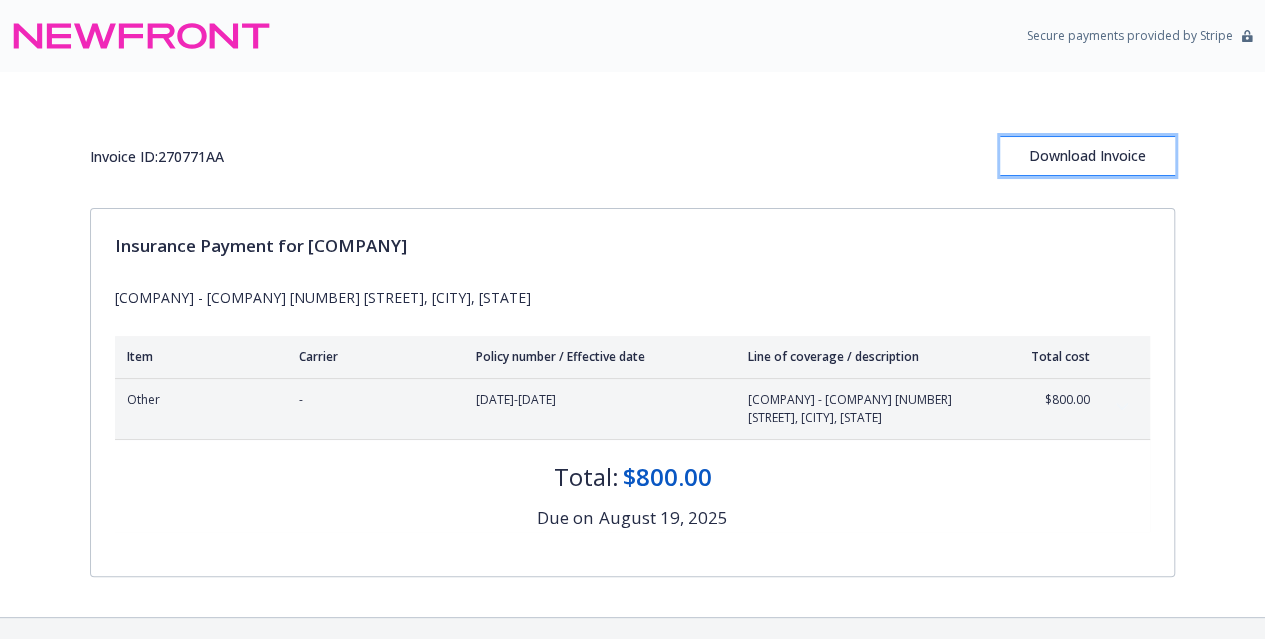 click on "Download Invoice" at bounding box center [1087, 156] 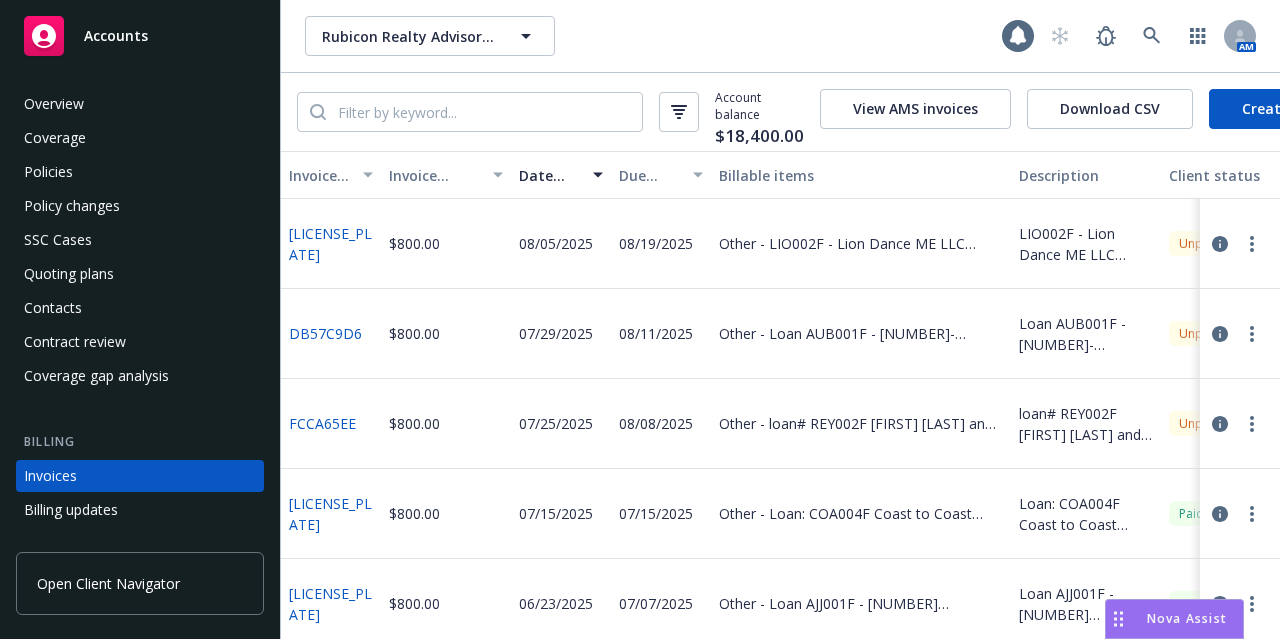 scroll, scrollTop: 0, scrollLeft: 0, axis: both 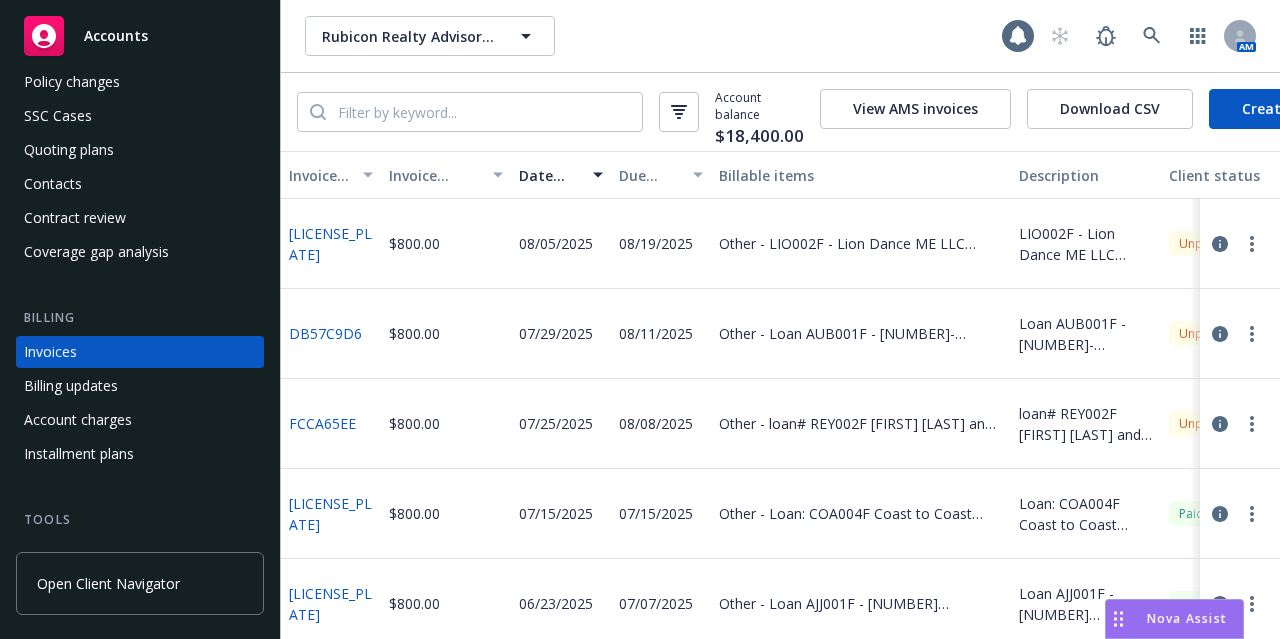 click on "Accounts" at bounding box center [140, 36] 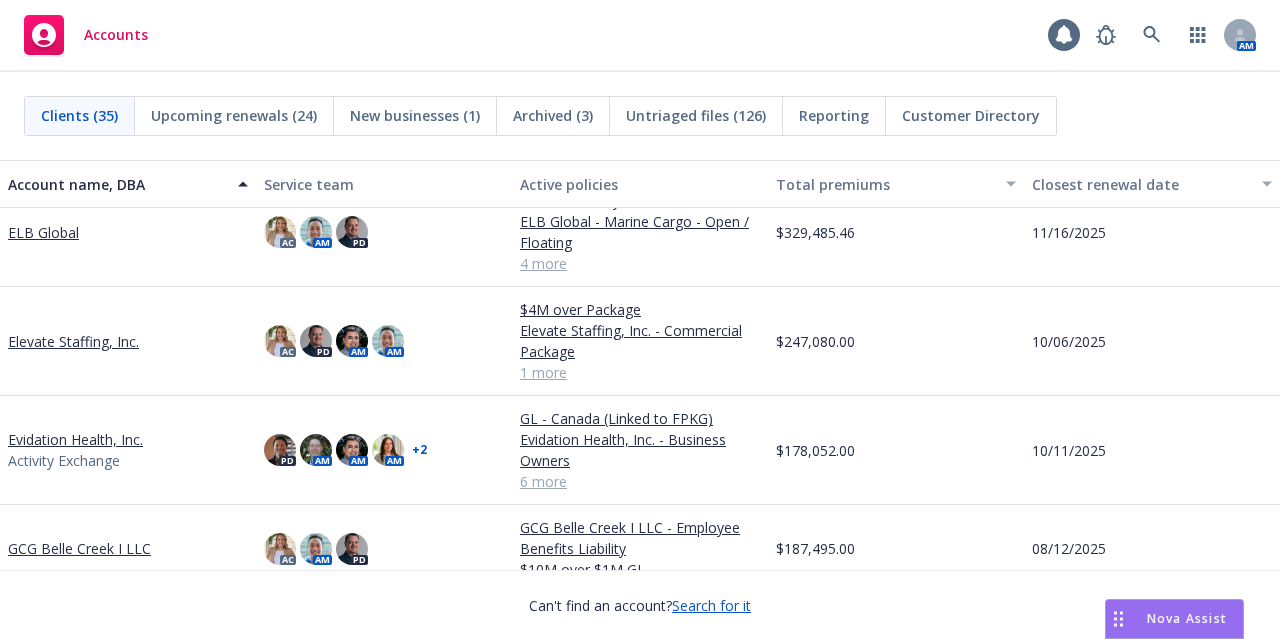 scroll, scrollTop: 1020, scrollLeft: 0, axis: vertical 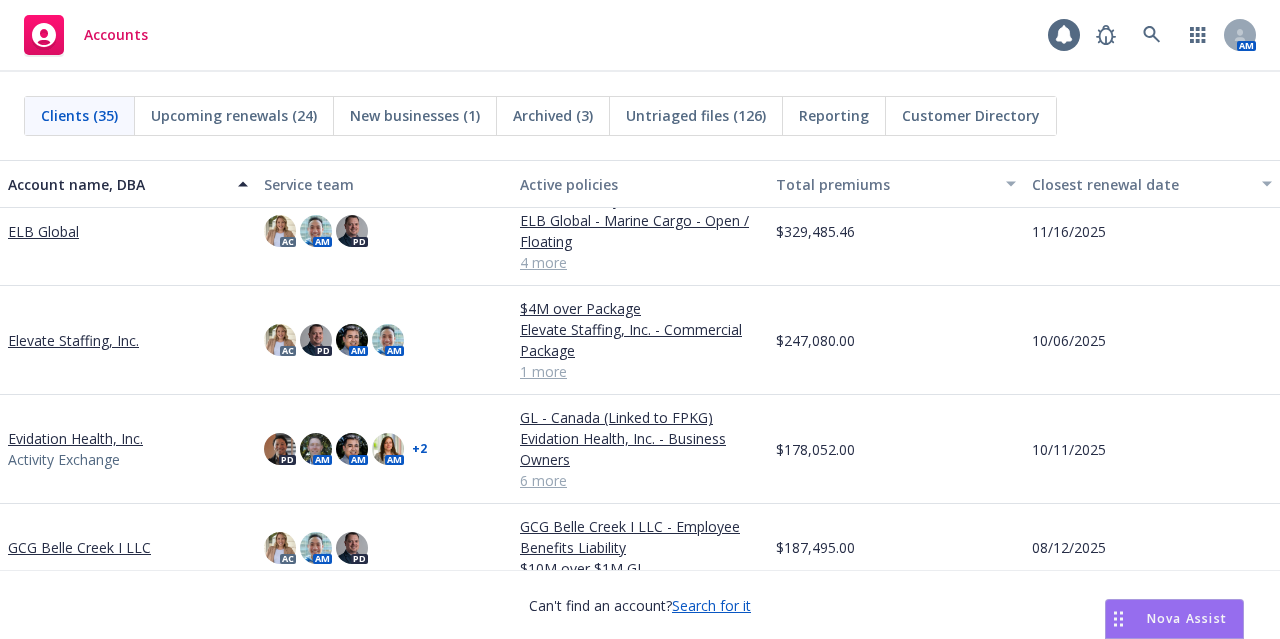 click on "Evidation Health, Inc." at bounding box center (75, 438) 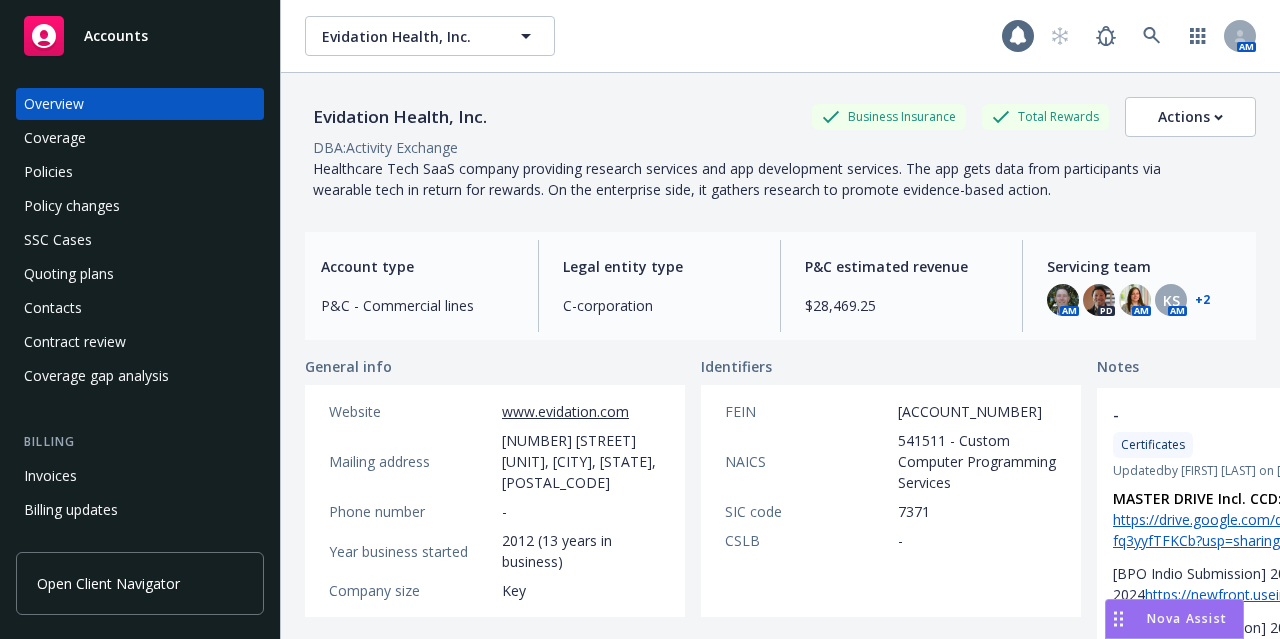 click on "Policies" at bounding box center [140, 172] 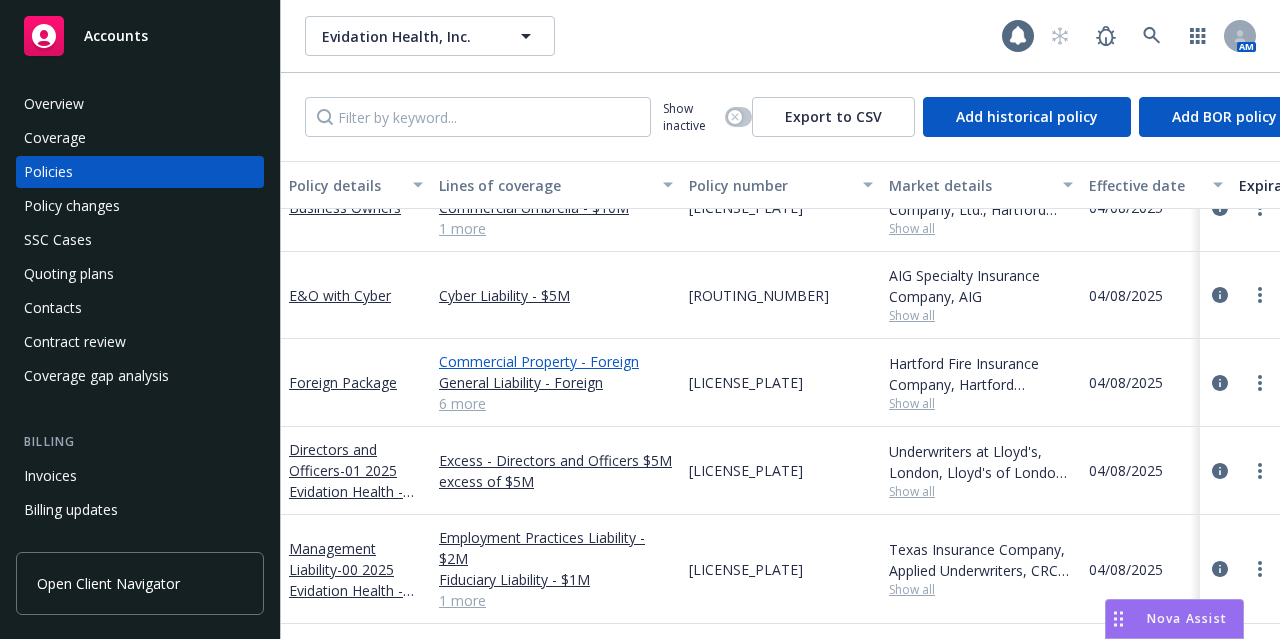 scroll, scrollTop: 0, scrollLeft: 0, axis: both 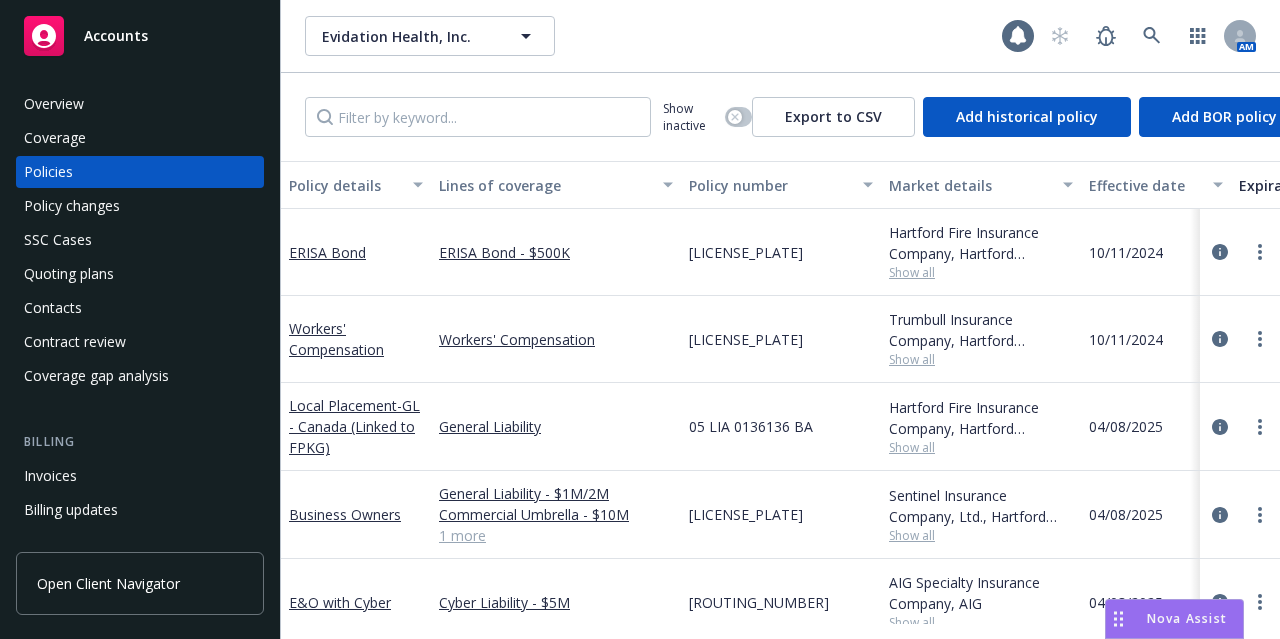 click on "Evidation Health, Inc. Evidation Health, Inc." at bounding box center (653, 36) 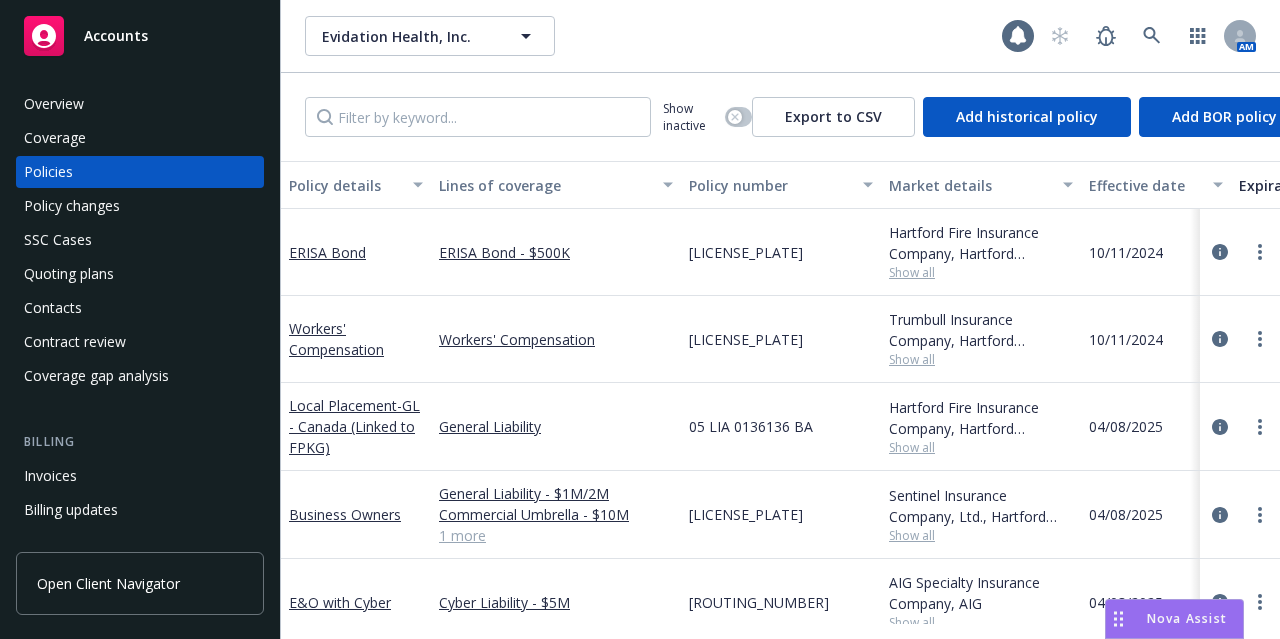 click on "Evidation Health, Inc. Evidation Health, Inc." at bounding box center (653, 36) 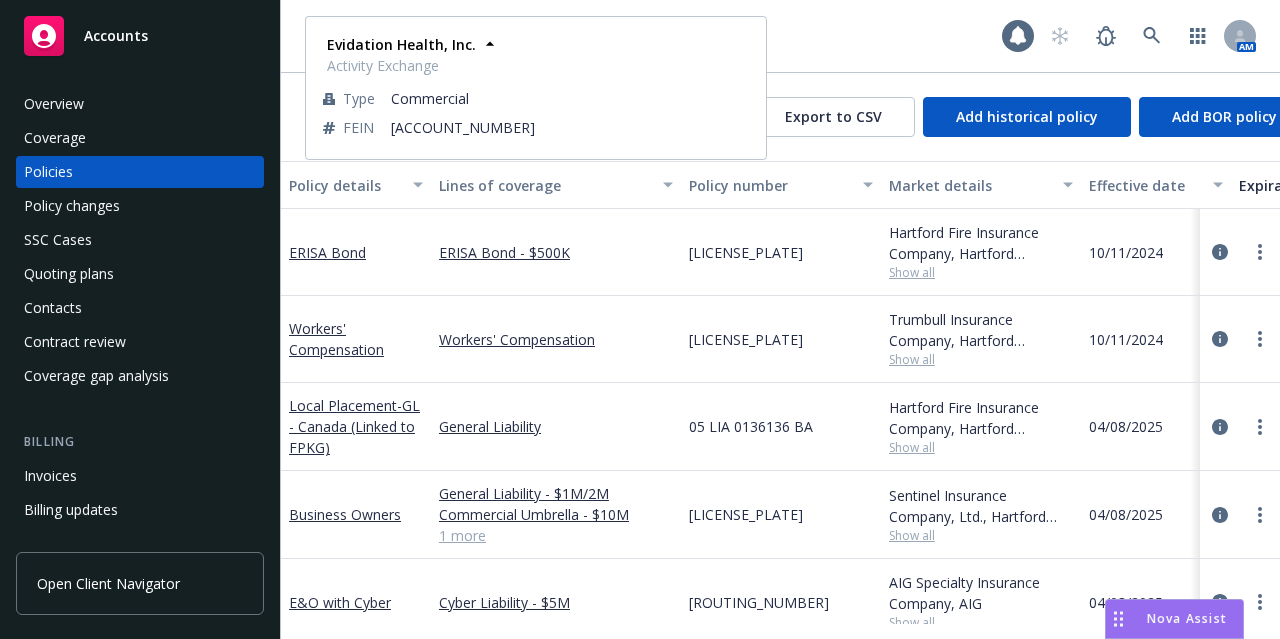 drag, startPoint x: 330, startPoint y: 67, endPoint x: 497, endPoint y: 45, distance: 168.44287 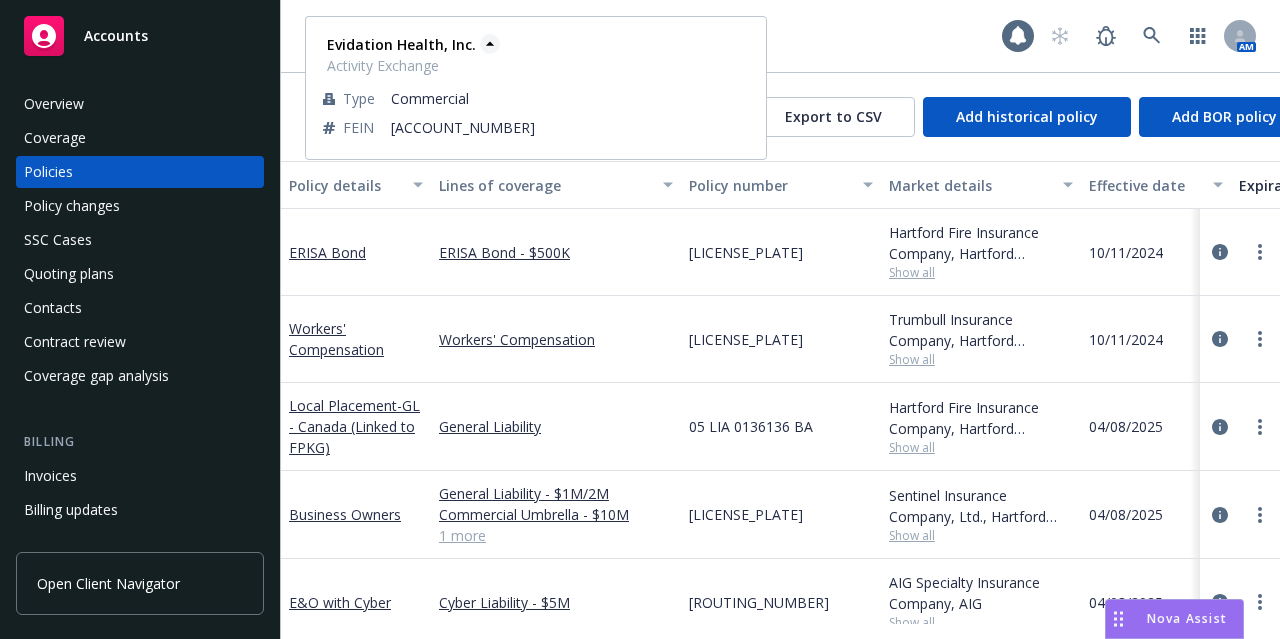 drag, startPoint x: 497, startPoint y: 45, endPoint x: 485, endPoint y: 45, distance: 12 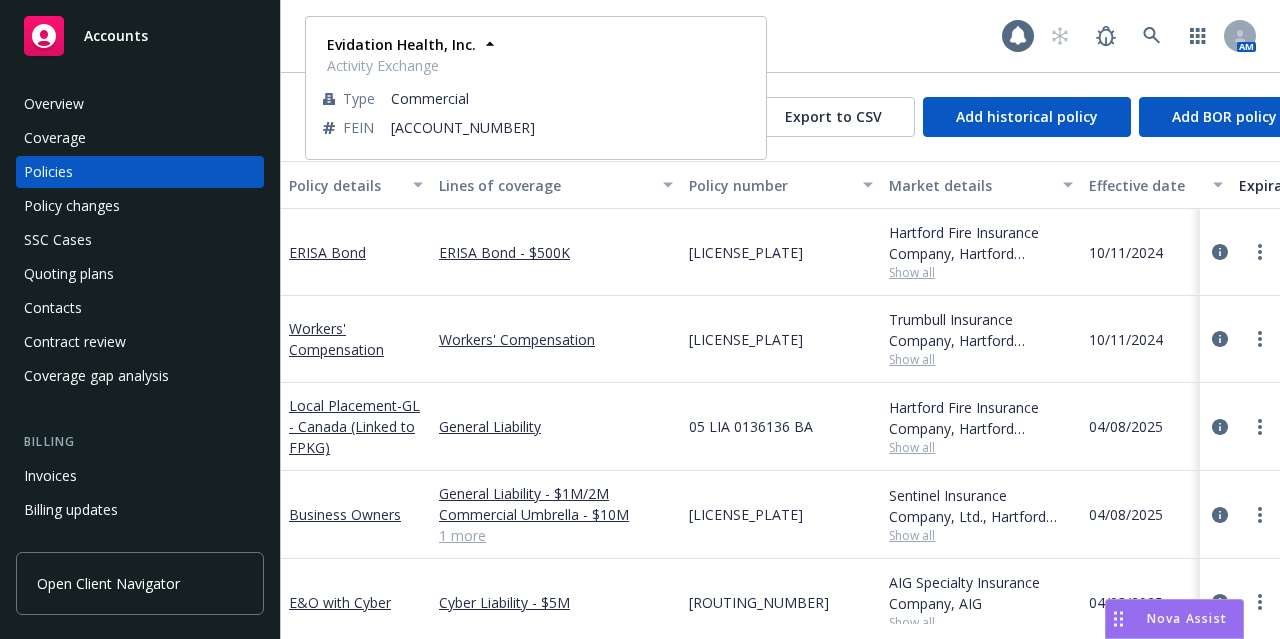 drag, startPoint x: 485, startPoint y: 45, endPoint x: 454, endPoint y: 54, distance: 32.280025 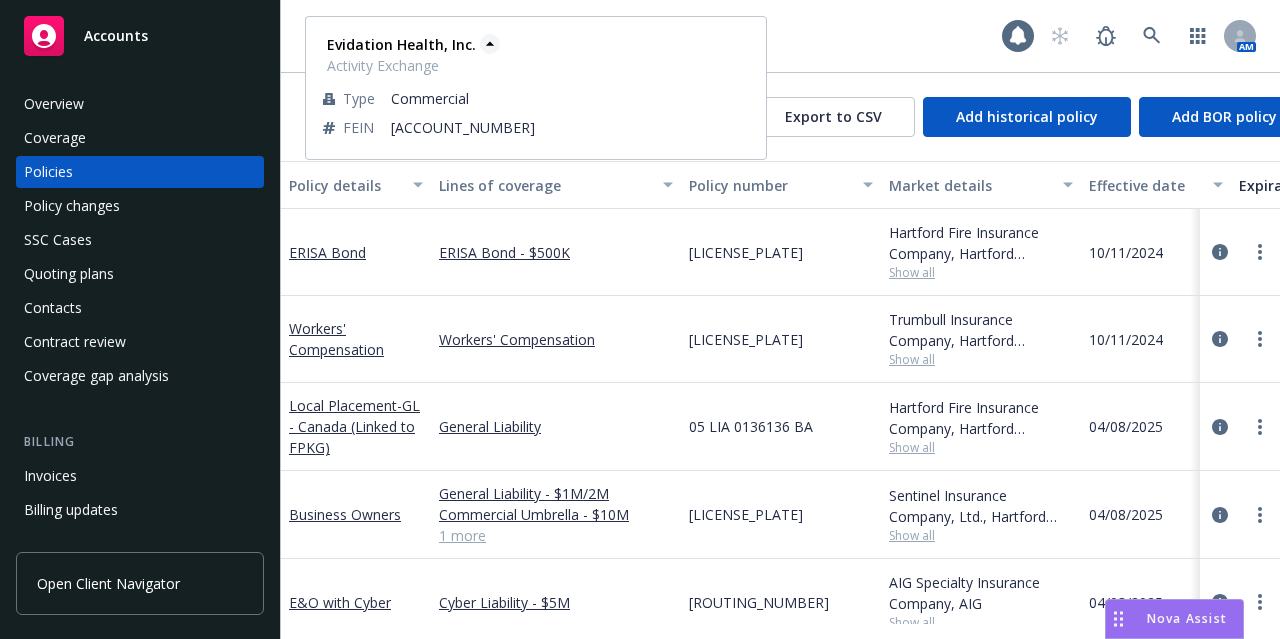 drag, startPoint x: 454, startPoint y: 54, endPoint x: 391, endPoint y: 43, distance: 63.953106 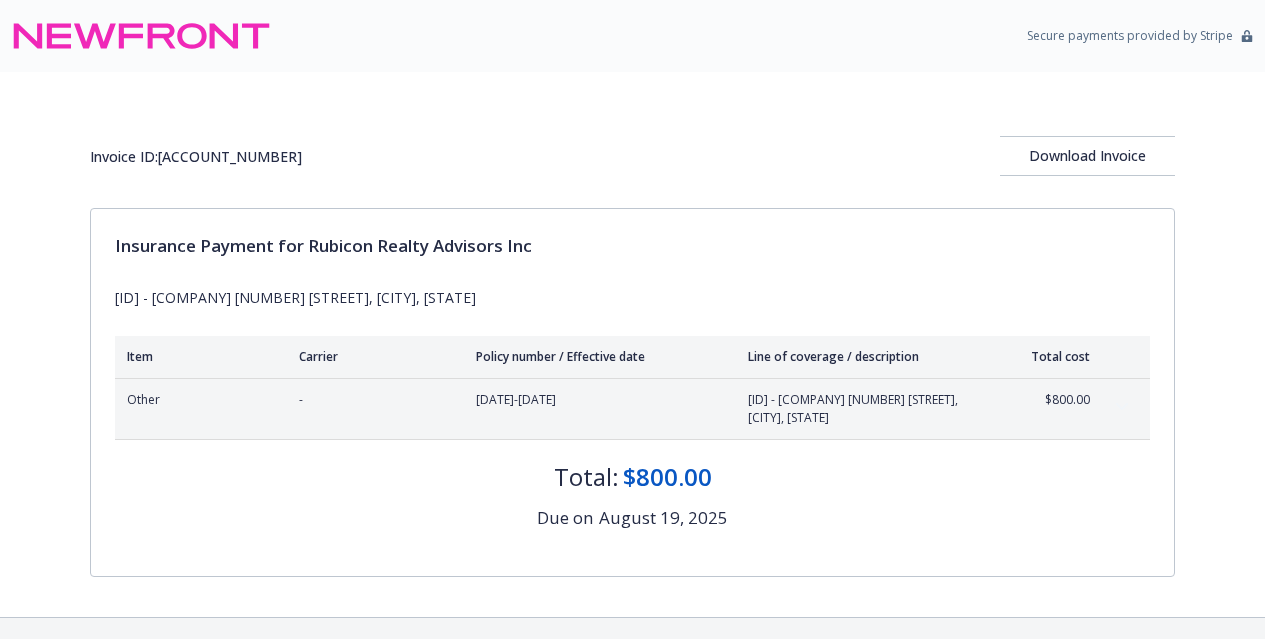 scroll, scrollTop: 0, scrollLeft: 0, axis: both 